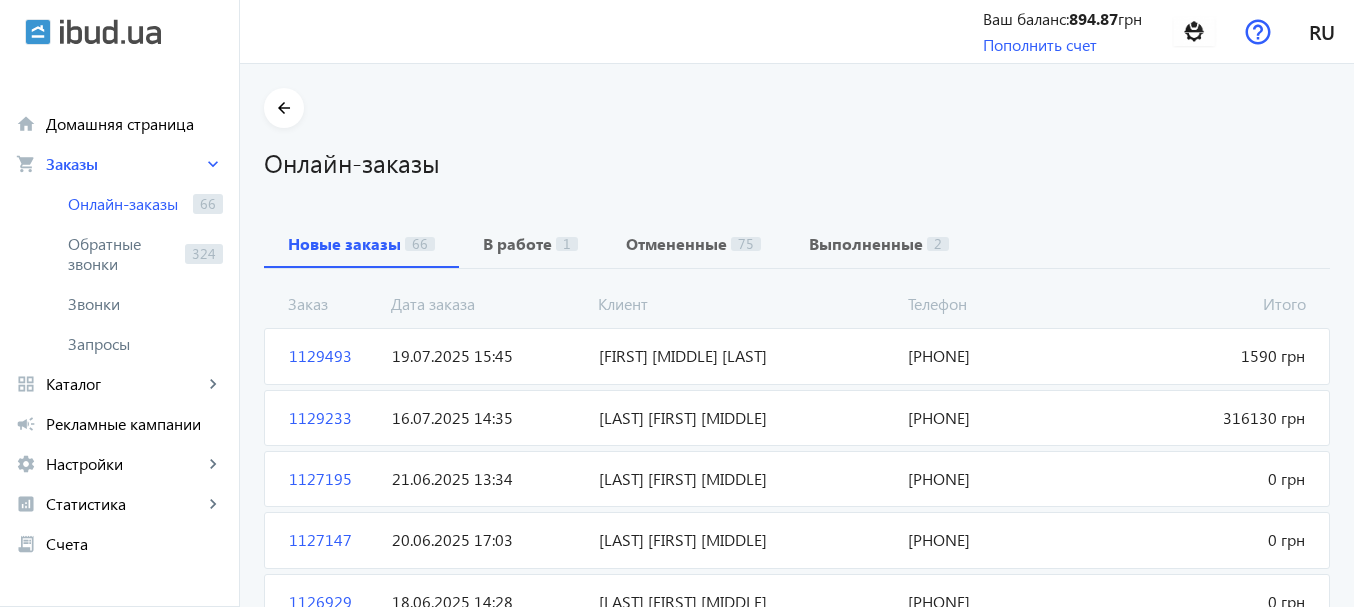 scroll, scrollTop: 0, scrollLeft: 0, axis: both 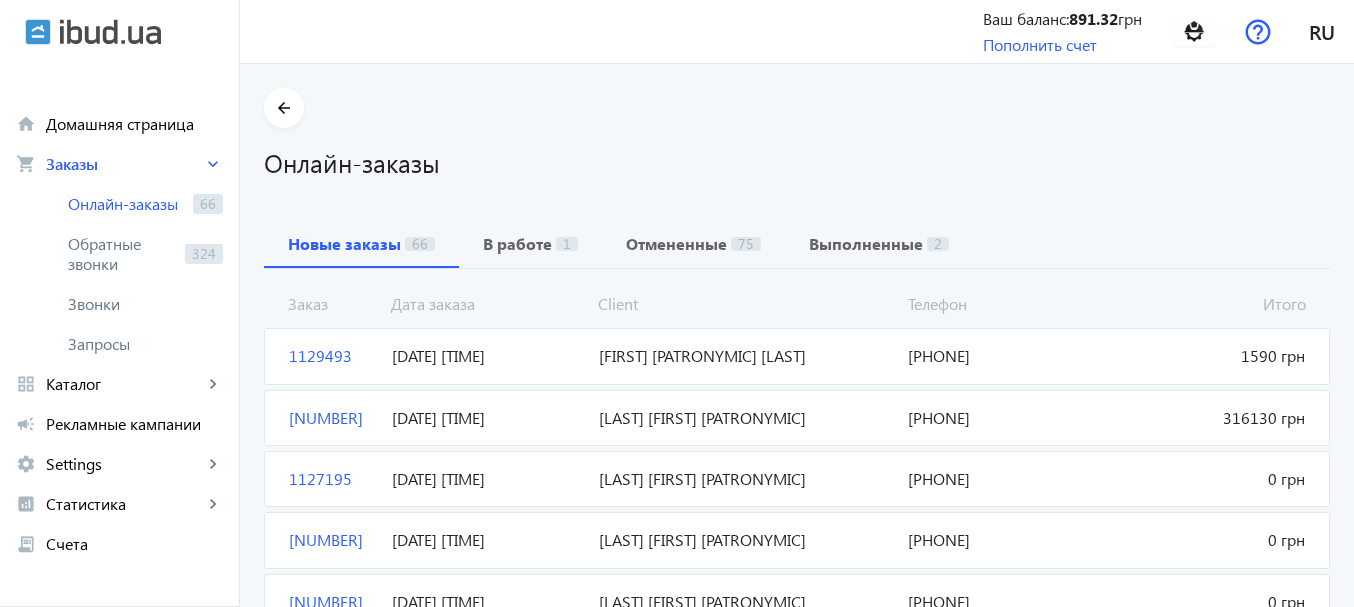click on "Онлайн-заказы" 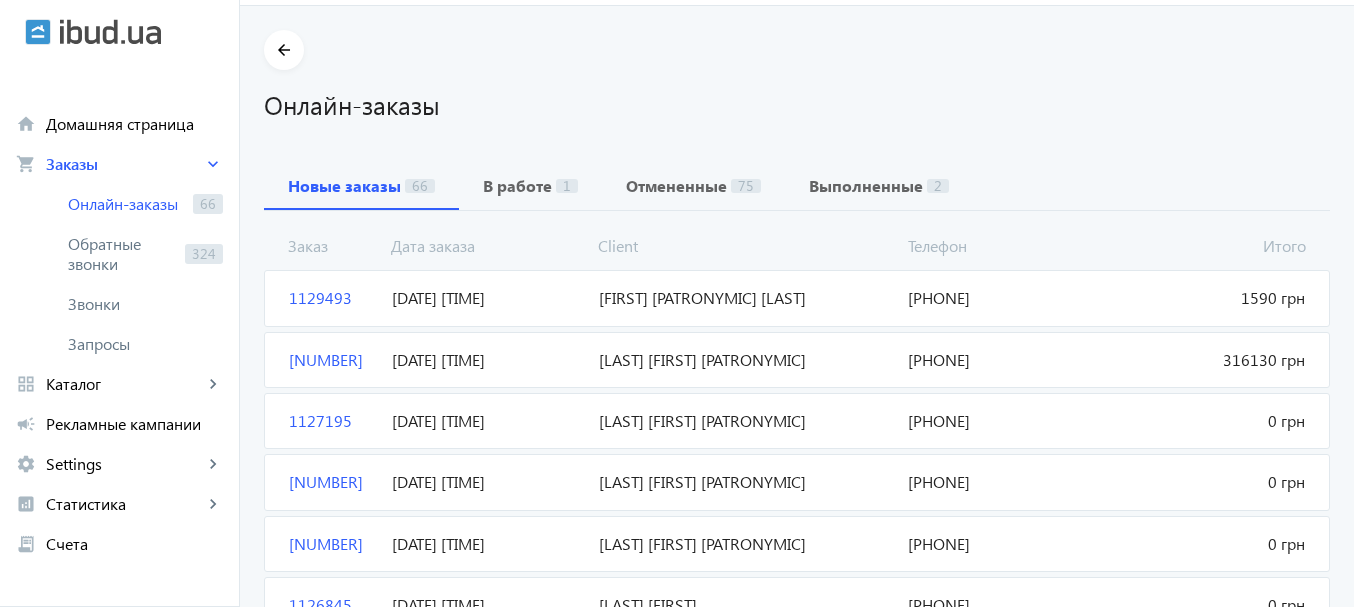 scroll, scrollTop: 62, scrollLeft: 0, axis: vertical 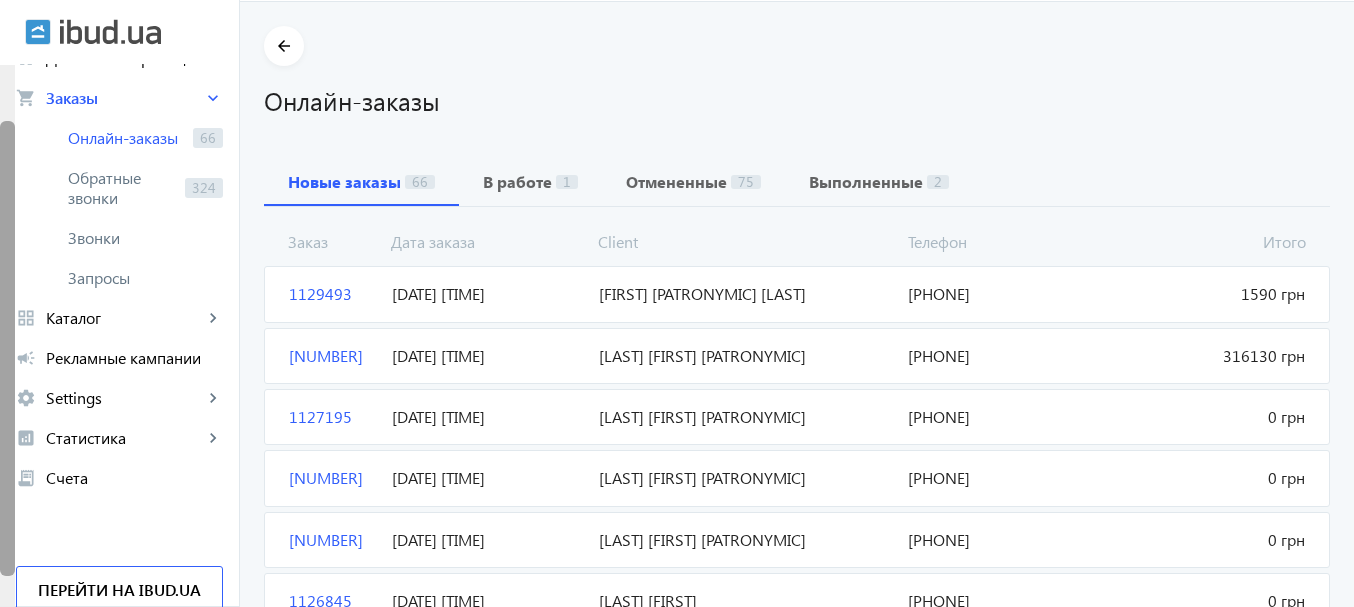 drag, startPoint x: 9, startPoint y: 141, endPoint x: 3, endPoint y: 197, distance: 56.32051 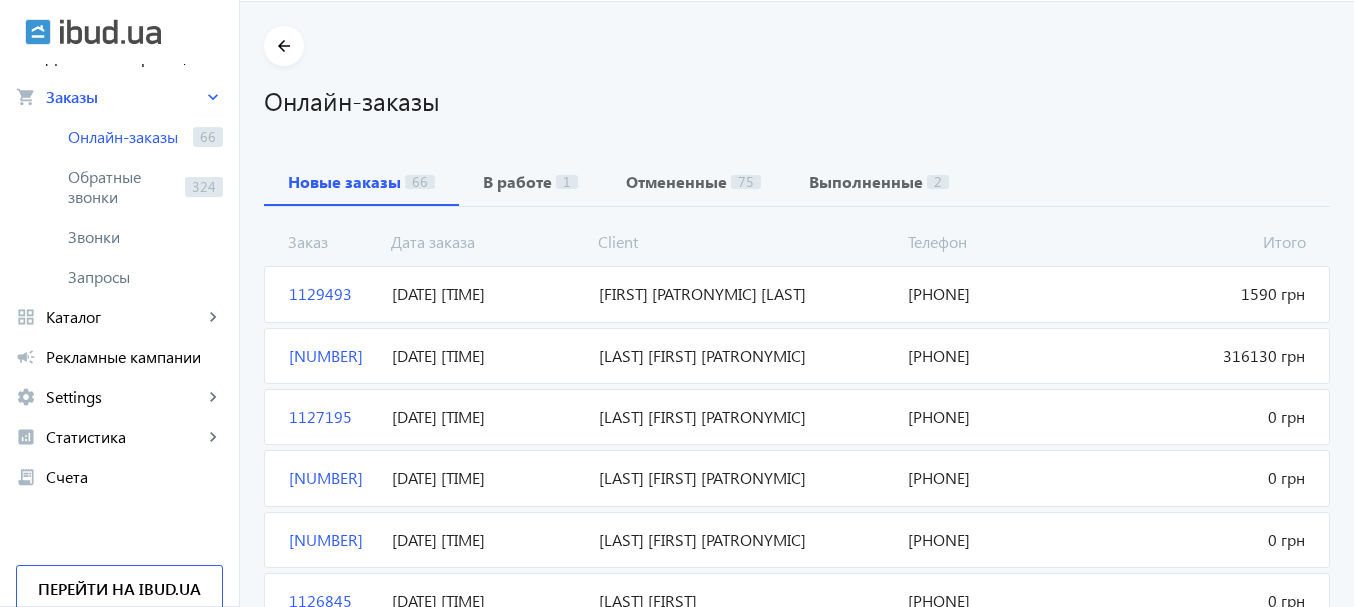 click on "Онлайн-заказы" 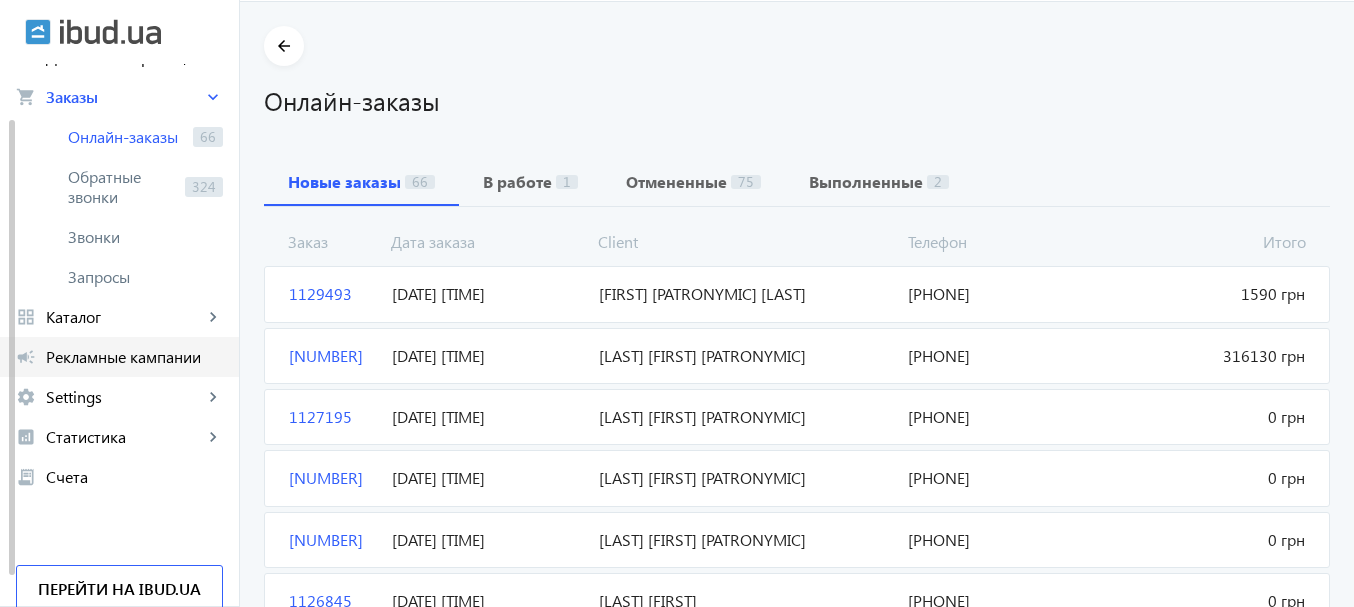 click on "Рекламные кампании" 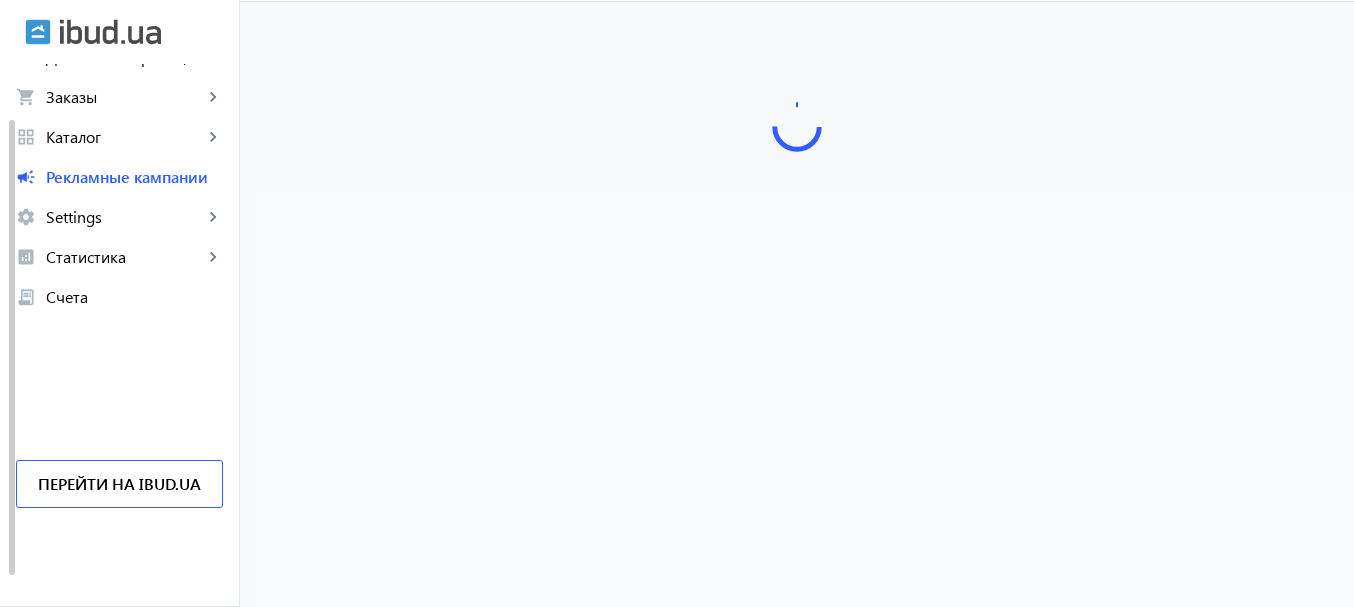 scroll, scrollTop: 0, scrollLeft: 0, axis: both 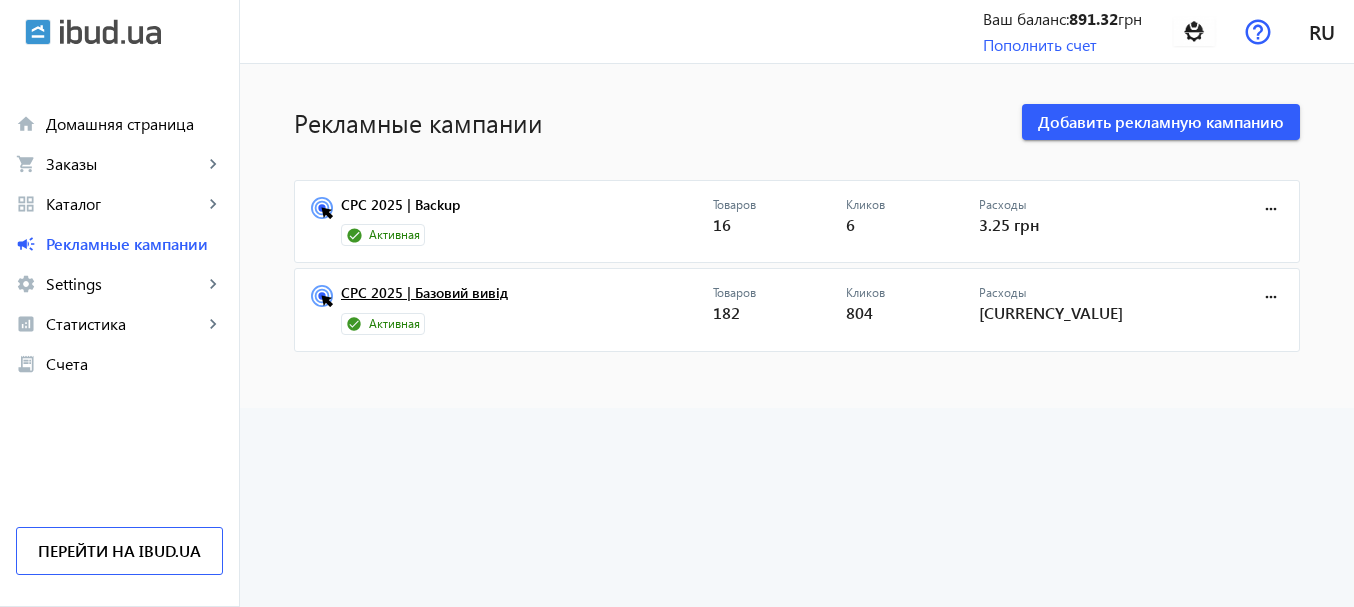click on "CPC 2025 | Базовий вивід" at bounding box center [527, 299] 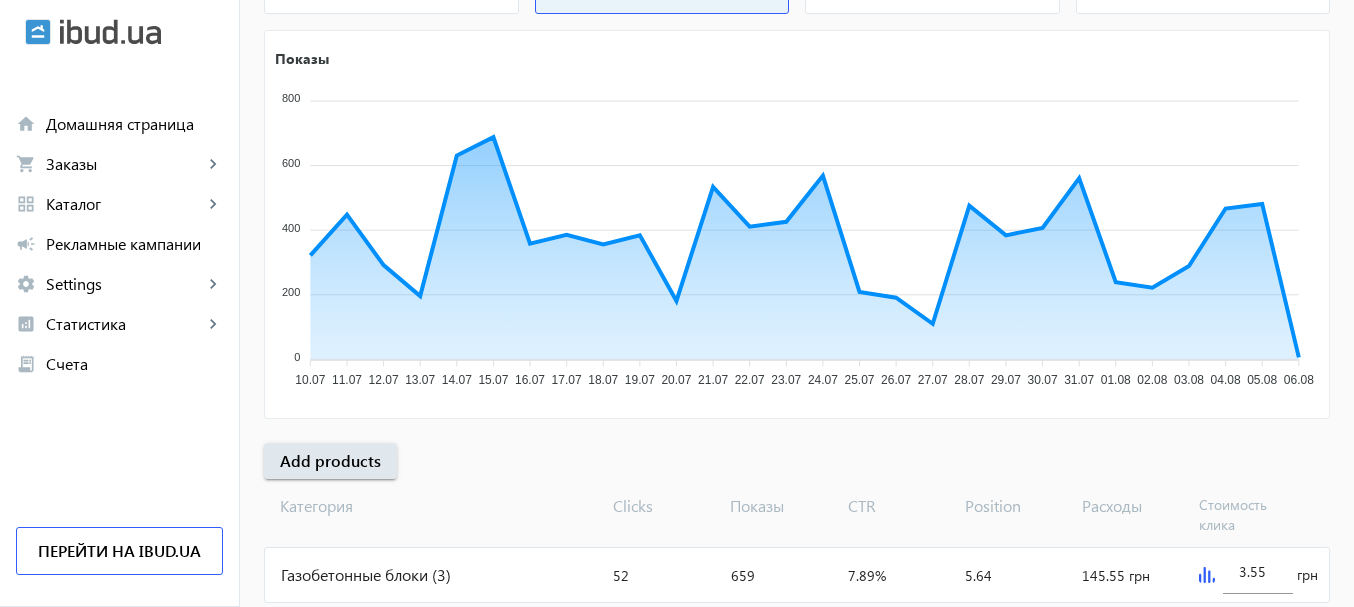 scroll, scrollTop: 329, scrollLeft: 0, axis: vertical 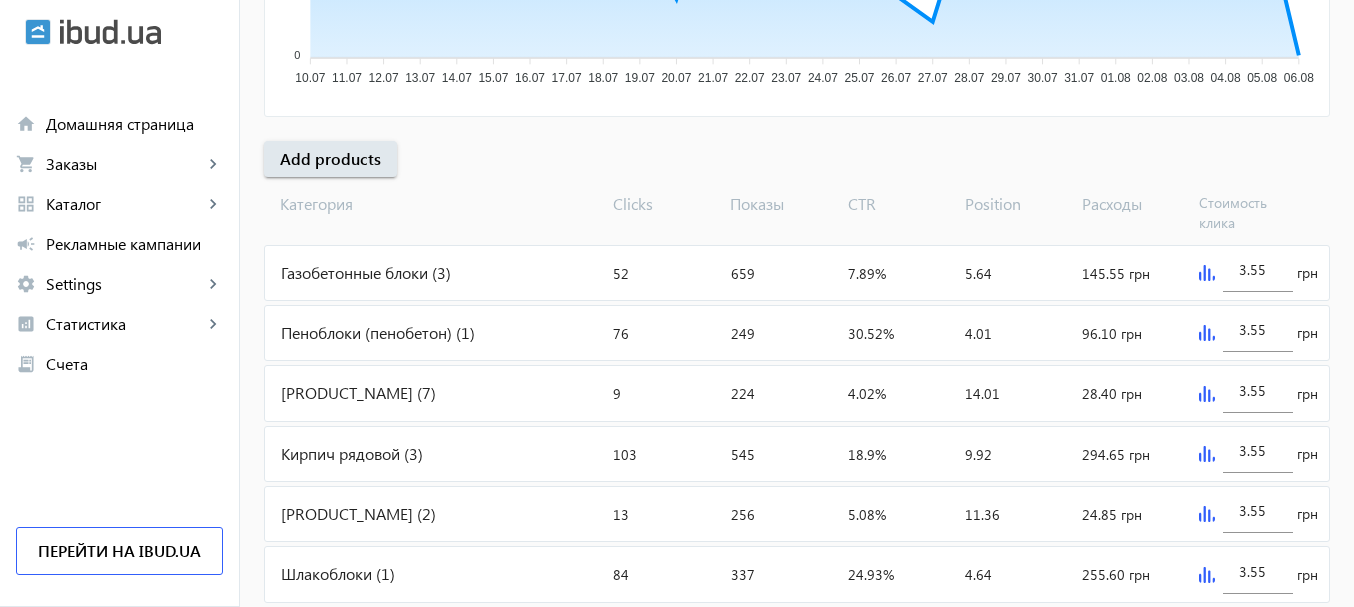 click on "Газобетонные блоки (3)" 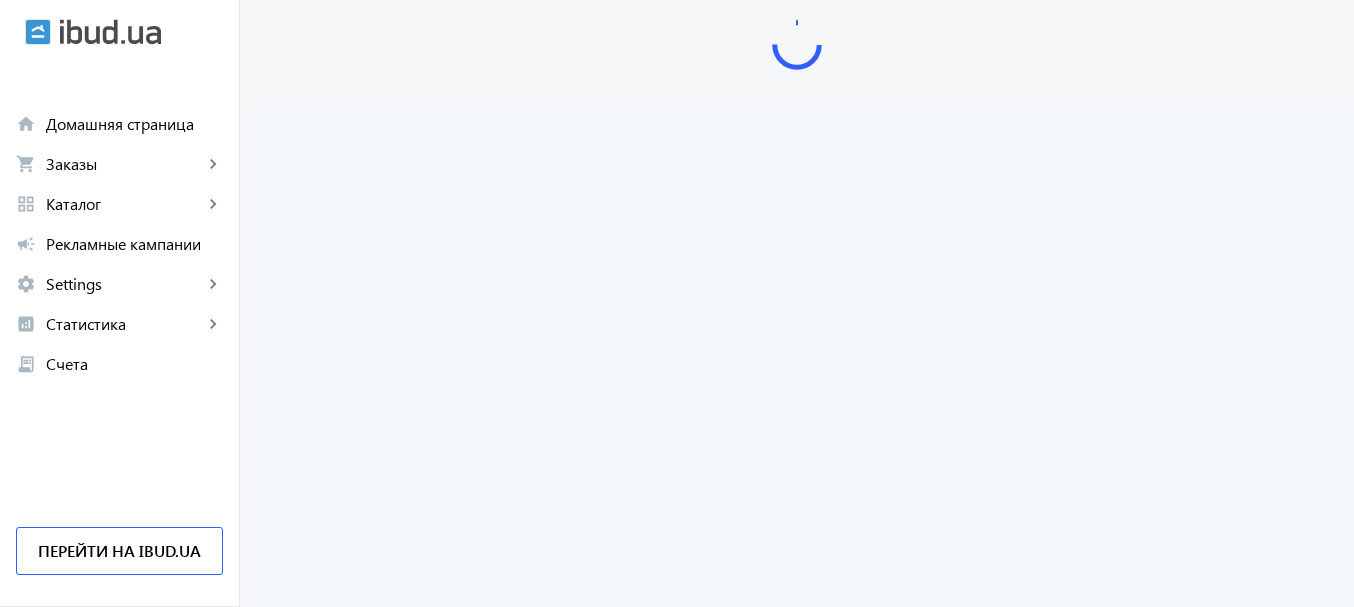 scroll, scrollTop: 0, scrollLeft: 0, axis: both 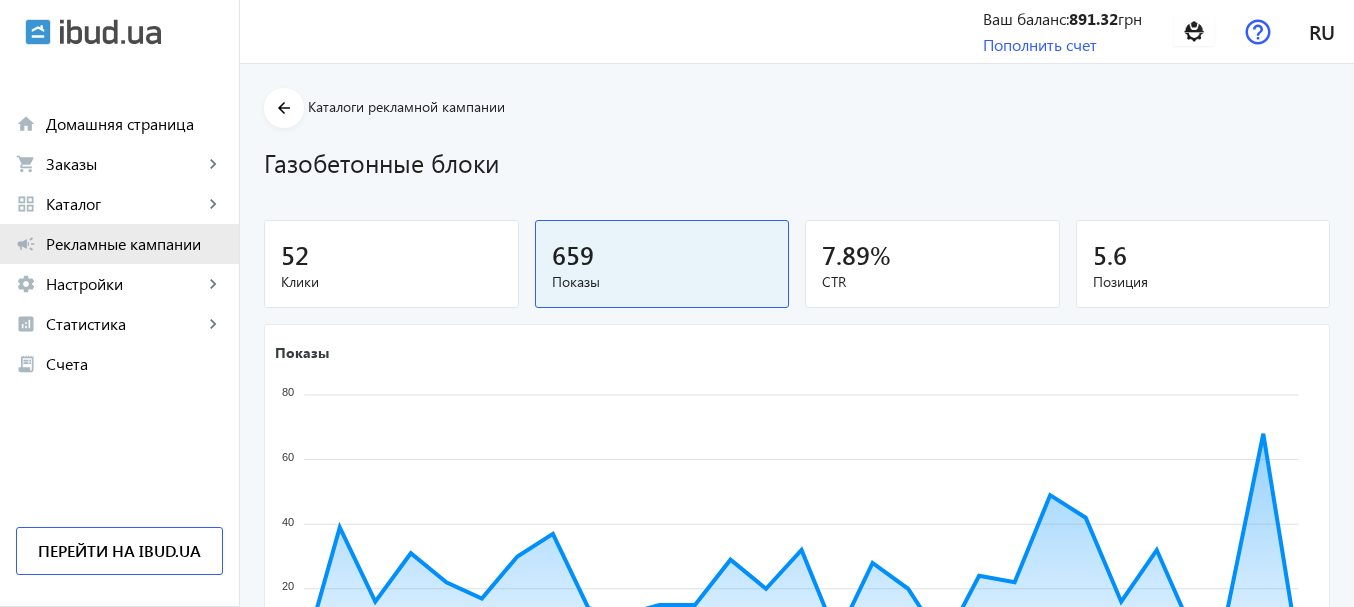 click on "campaign Рекламные кампании" 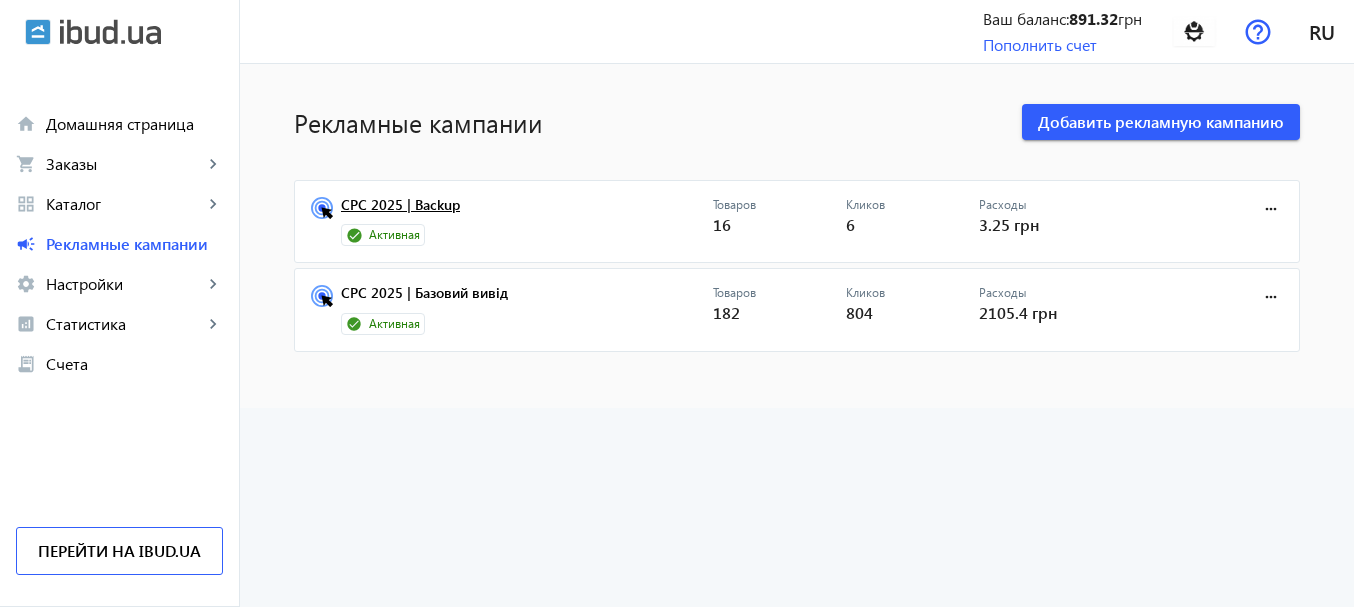 click on "CPC 2025 | Backup" at bounding box center (527, 211) 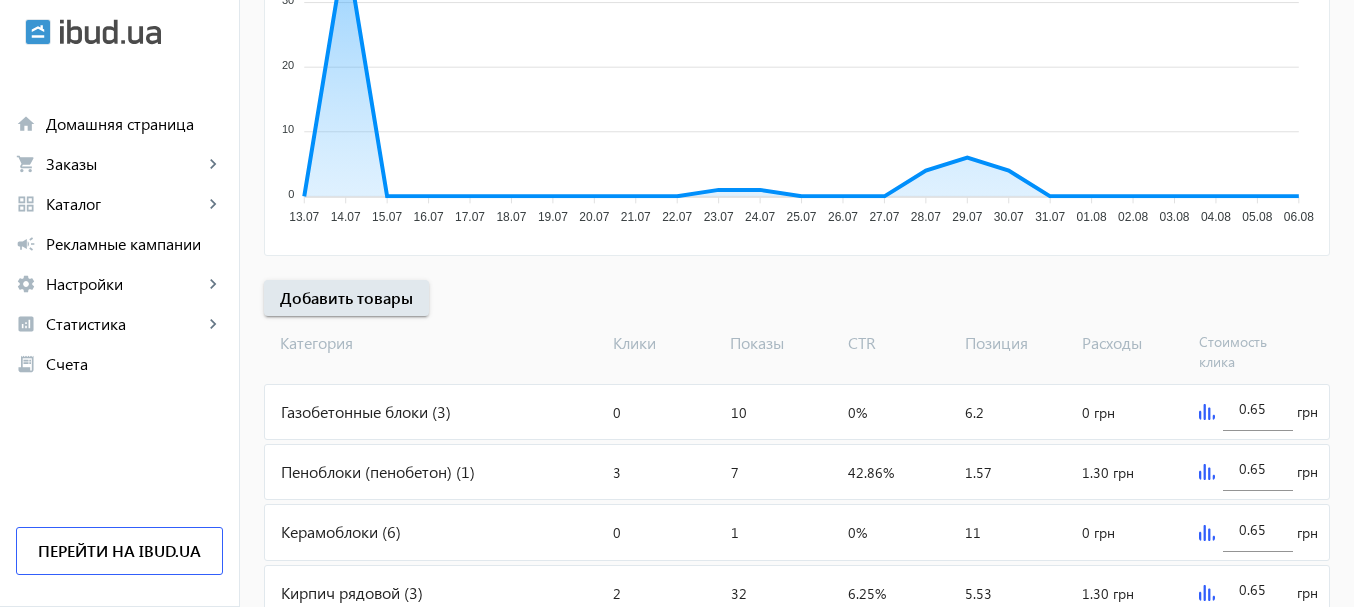 scroll, scrollTop: 489, scrollLeft: 0, axis: vertical 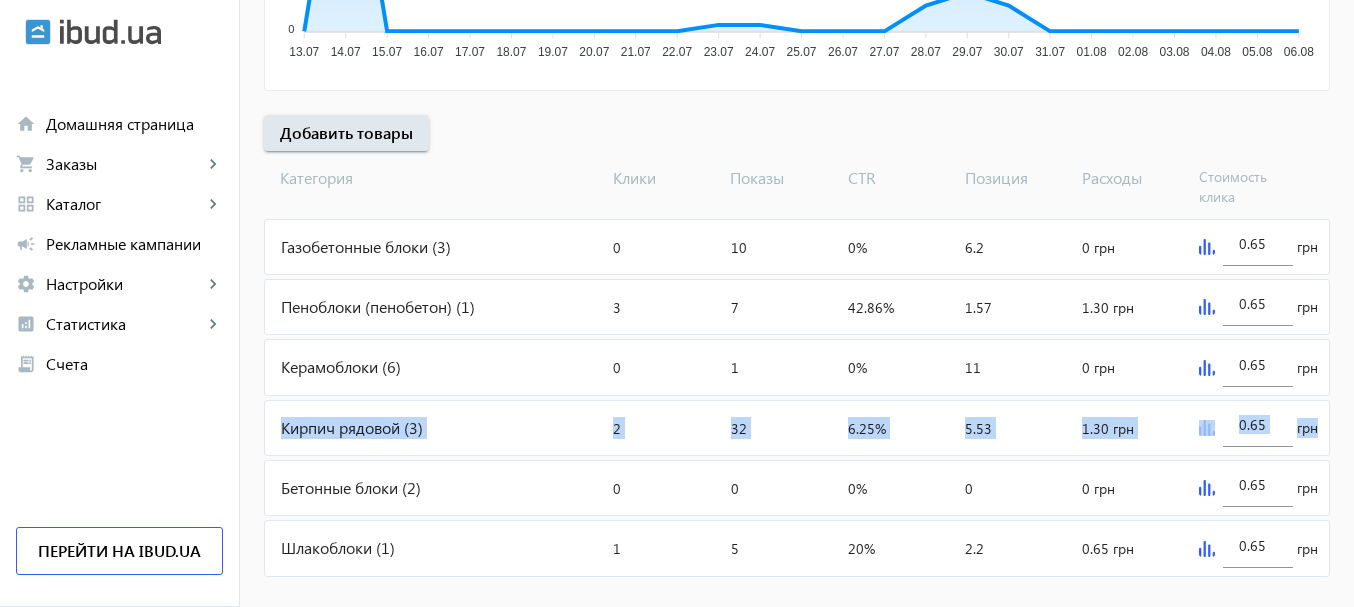 drag, startPoint x: 1352, startPoint y: 392, endPoint x: 1350, endPoint y: 415, distance: 23.086792 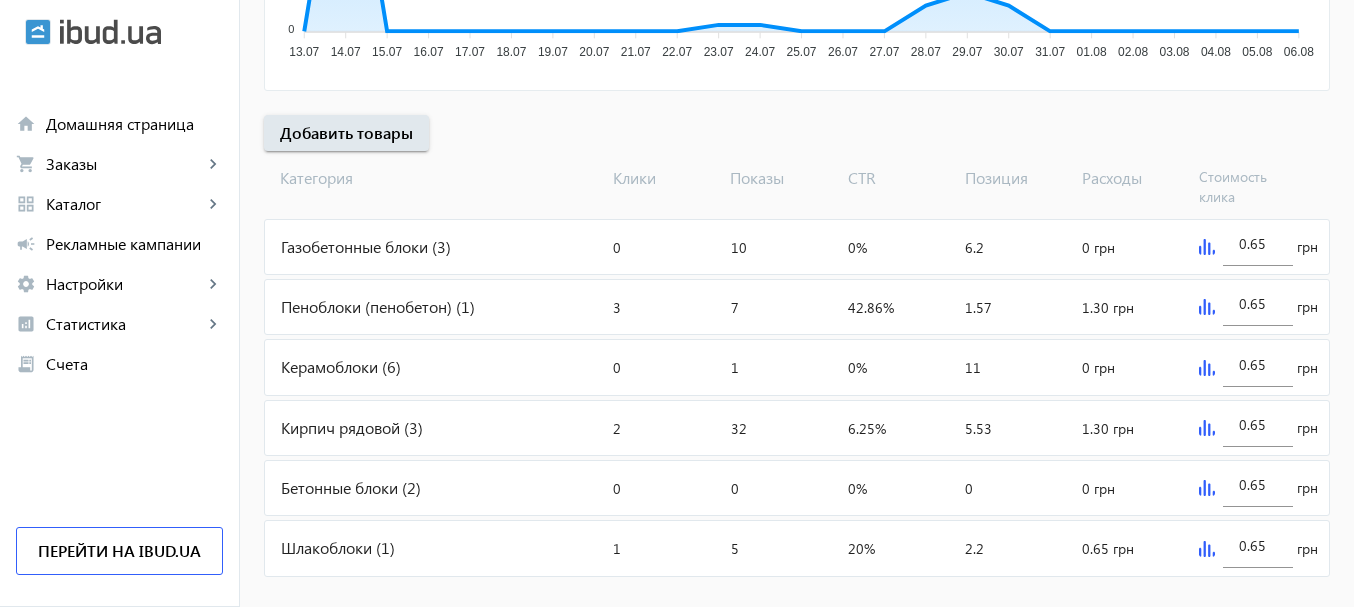 click on "Стоимость клика" 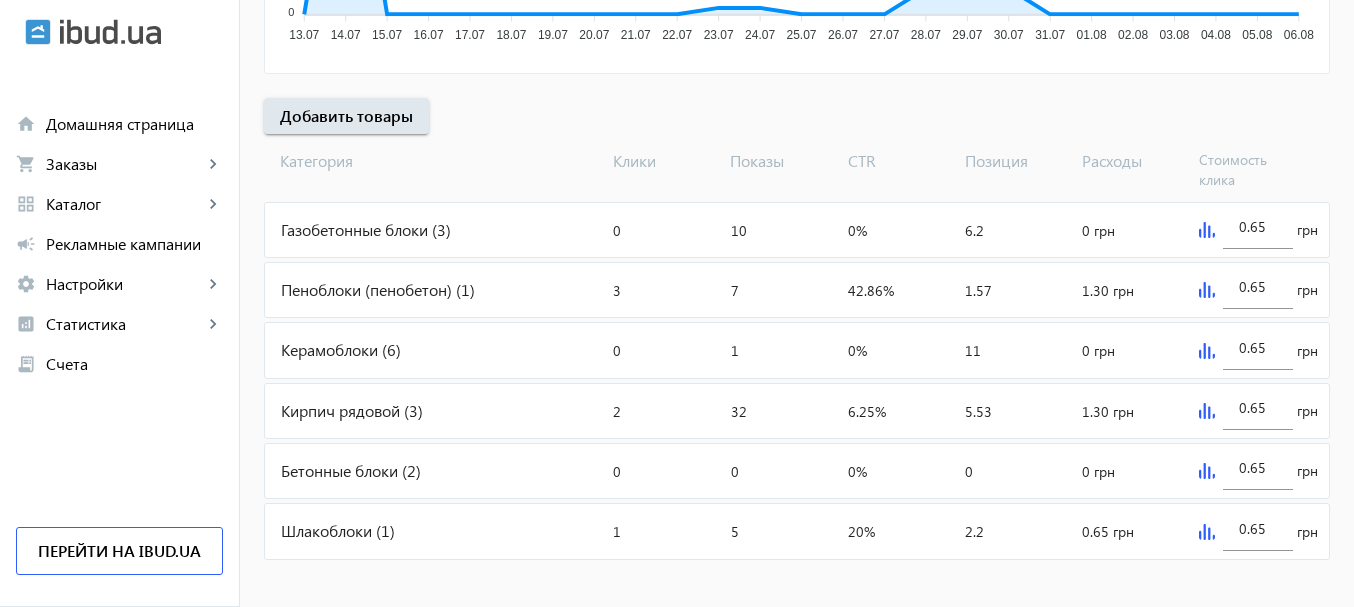 scroll, scrollTop: 680, scrollLeft: 0, axis: vertical 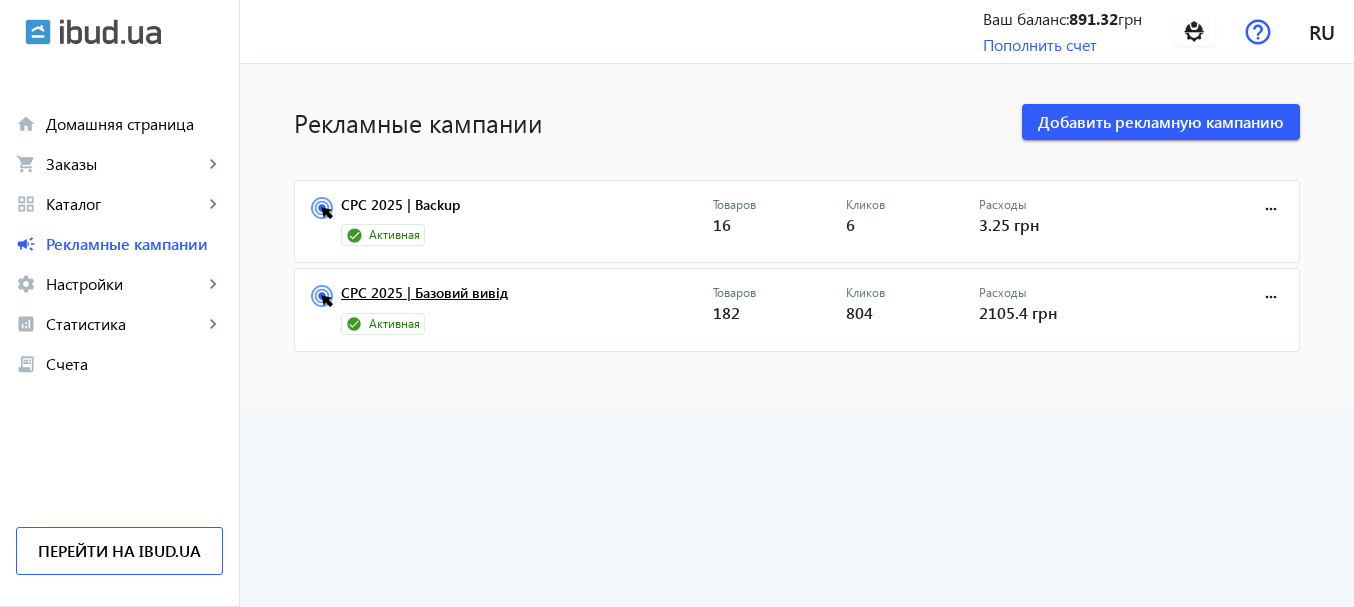 click on "CPC 2025 | Базовий вивід" at bounding box center [527, 299] 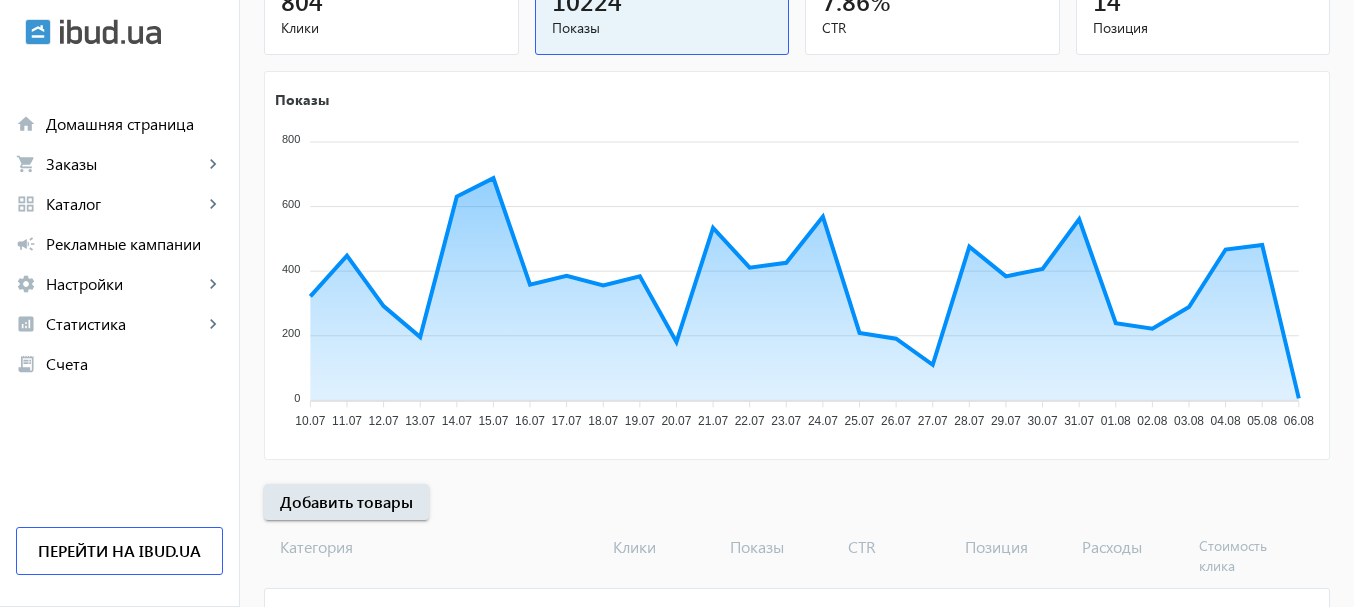 scroll, scrollTop: 287, scrollLeft: 0, axis: vertical 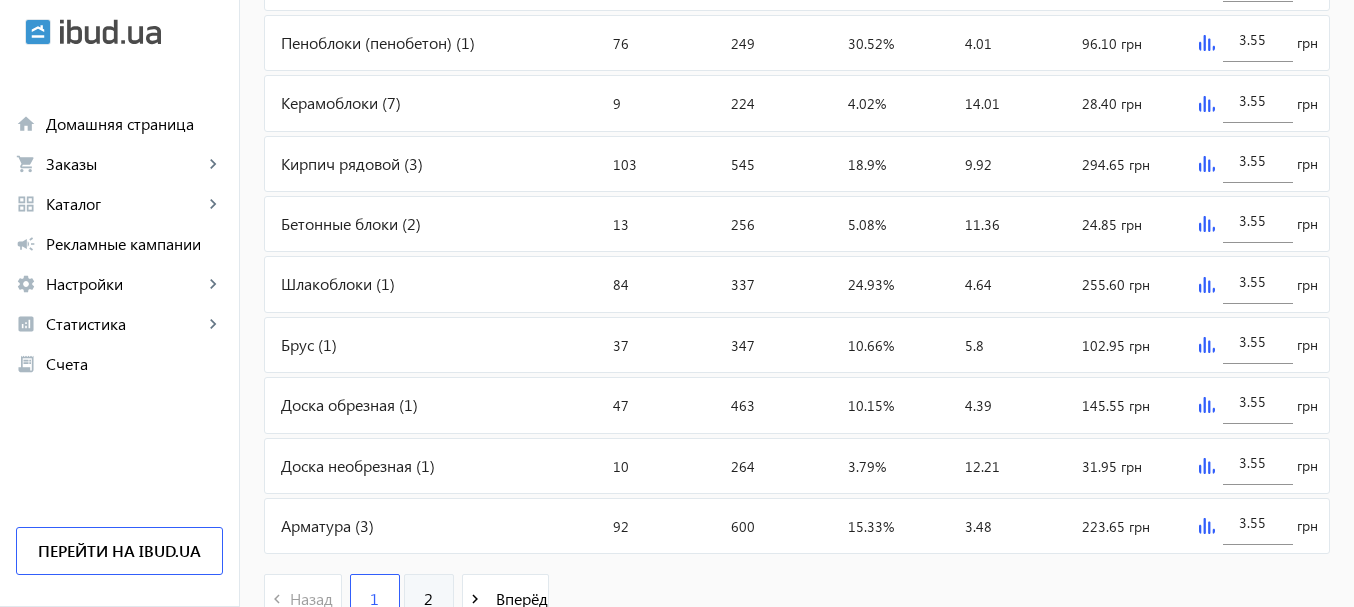 click on "2" 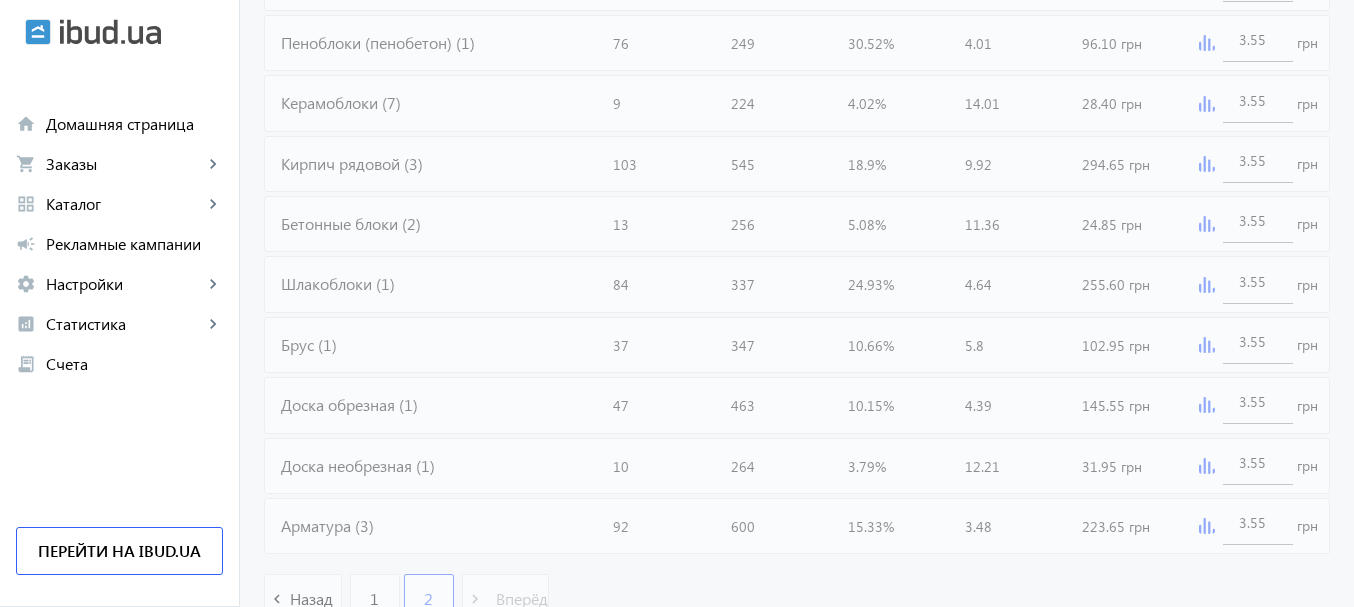 scroll, scrollTop: 0, scrollLeft: 0, axis: both 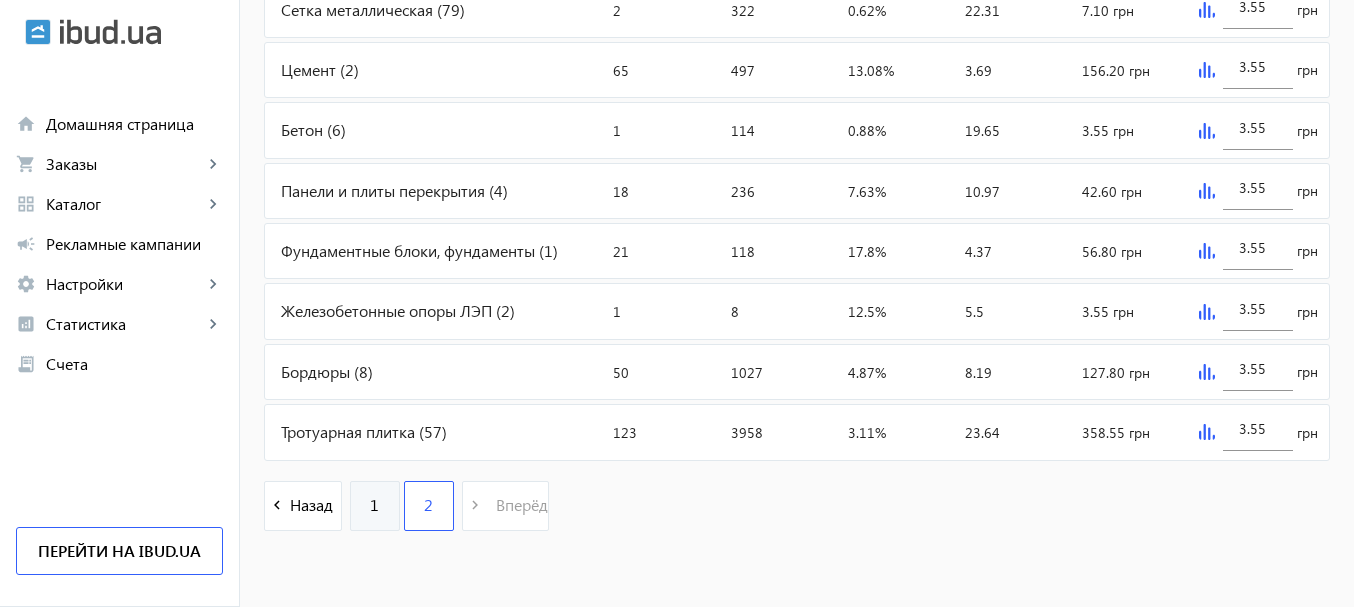click on "1" 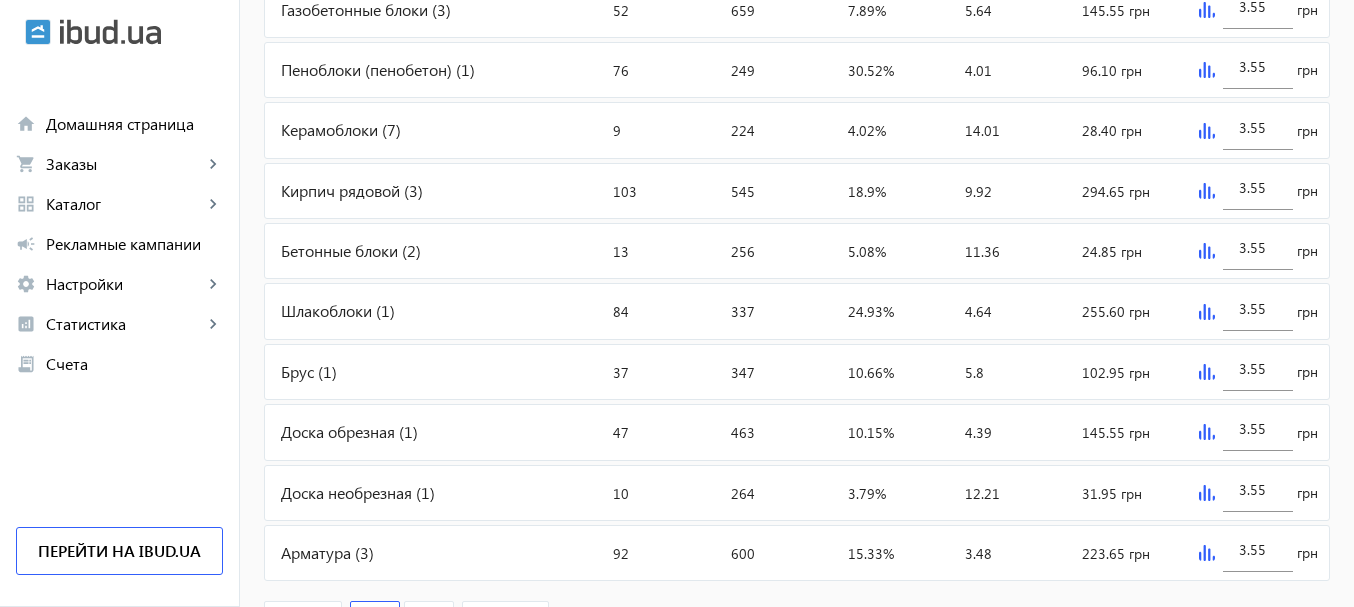scroll, scrollTop: 0, scrollLeft: 0, axis: both 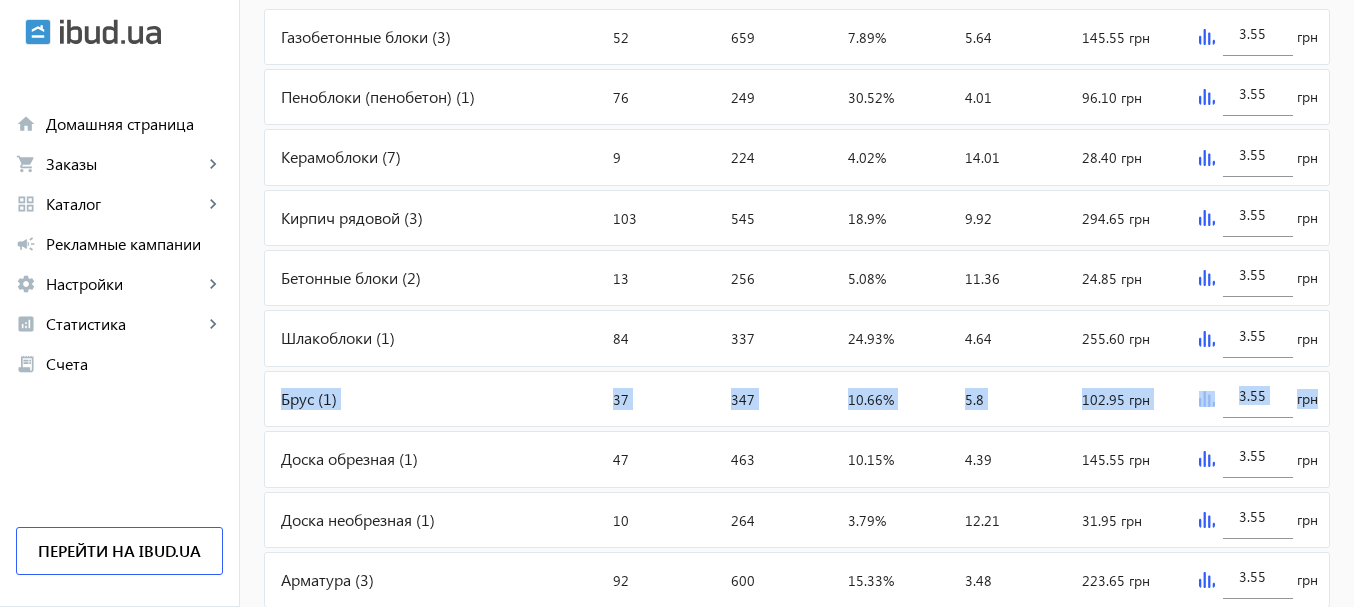drag, startPoint x: 1351, startPoint y: 362, endPoint x: 1349, endPoint y: 373, distance: 11.18034 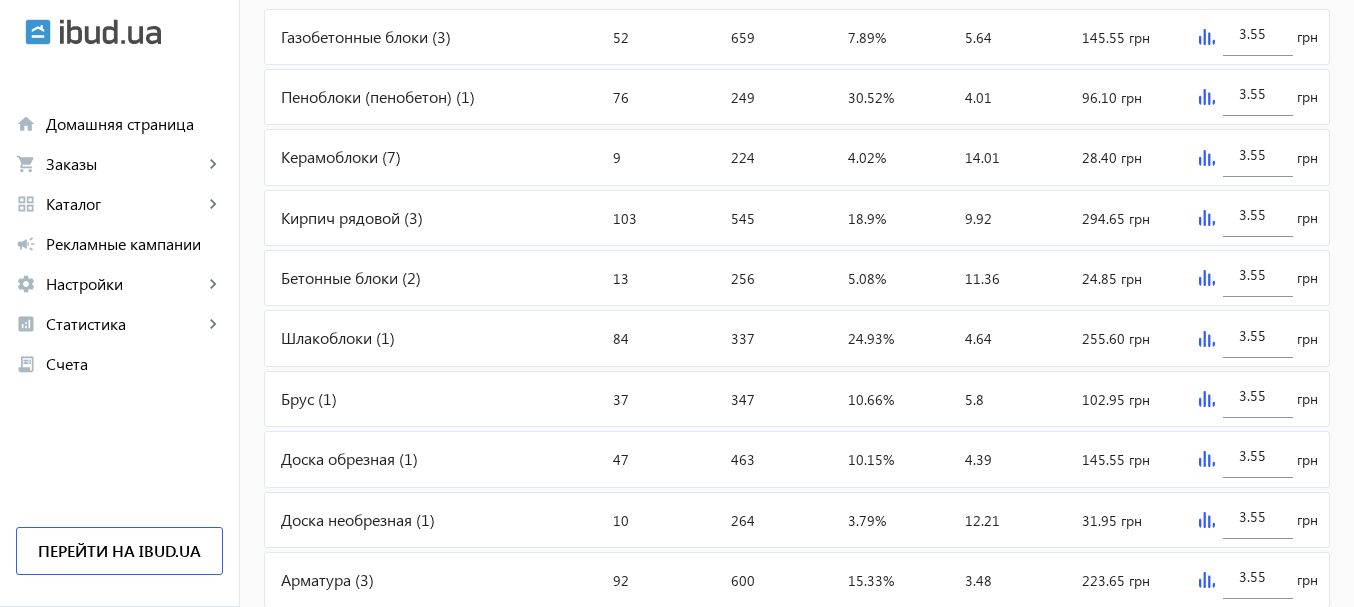 click on "arrow_back Рекламные кампании CPC 2025 | Базовий вивід   Остановить  Период: з  24.03.2023 08:34  Товары: 182 Регионы: 1 Бюджет:  150 грн  804 Клики 10224 Показы 7.86 % CTR 14 Позиция Показы 800 800 600 600 400 400 200 200 0 0 10.07 10.07 11.07 11.07 12.07 12.07 13.07 13.07 14.07 14.07 15.07 15.07 16.07 16.07 17.07 17.07 18.07 18.07 19.07 19.07 20.07 20.07 21.07 21.07 22.07 22.07 23.07 23.07 24.07 24.07 25.07 25.07 26.07 26.07 27.07 27.07 28.07 28.07 29.07 29.07 30.07 30.07 31.07 31.07 01.08 01.08 02.08 02.08 03.08 03.08 04.08 04.08 05.08 05.08 06.08 06.08 20.07 Показы:  181 20.07 Добавить товары Категория Клики Показы CTR Позиция Расходы Стоимость клика Газобетонные блоки (3) Клики:  52 Показы:  659 CTR:  7.89% Позиция:  5.64 Расходы:  145.55 грн 3.55 грн Пеноблоки (пенобетон) (1) 76 9" 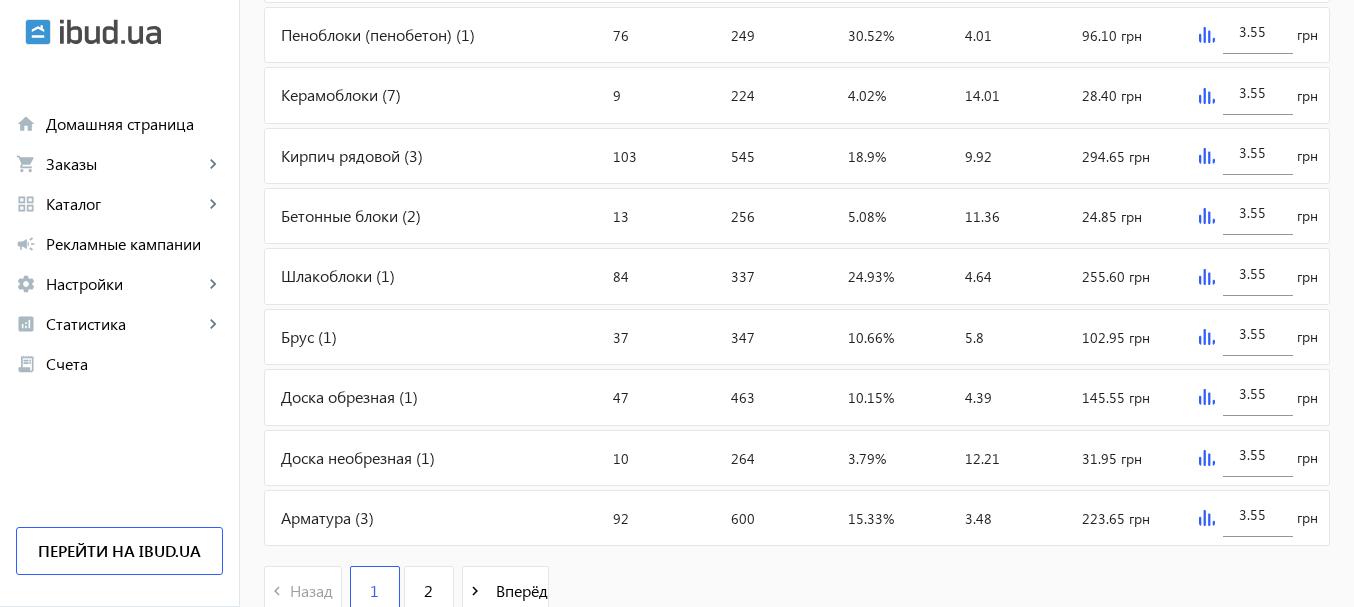 scroll, scrollTop: 1007, scrollLeft: 0, axis: vertical 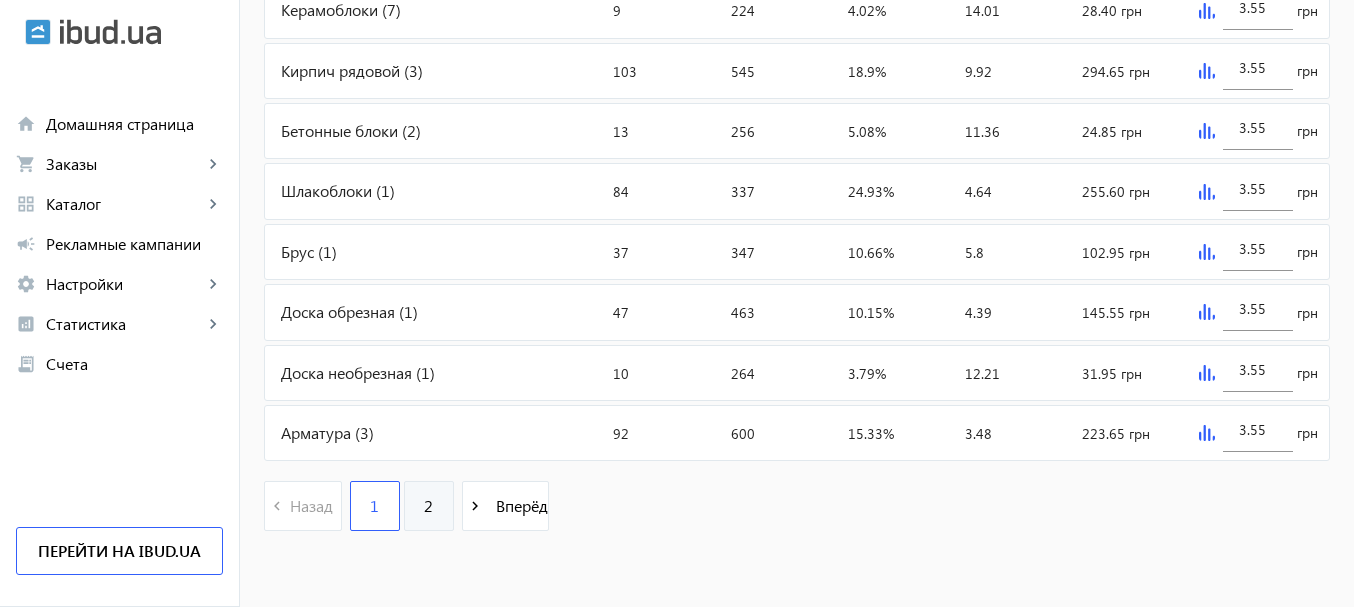 click on "2" 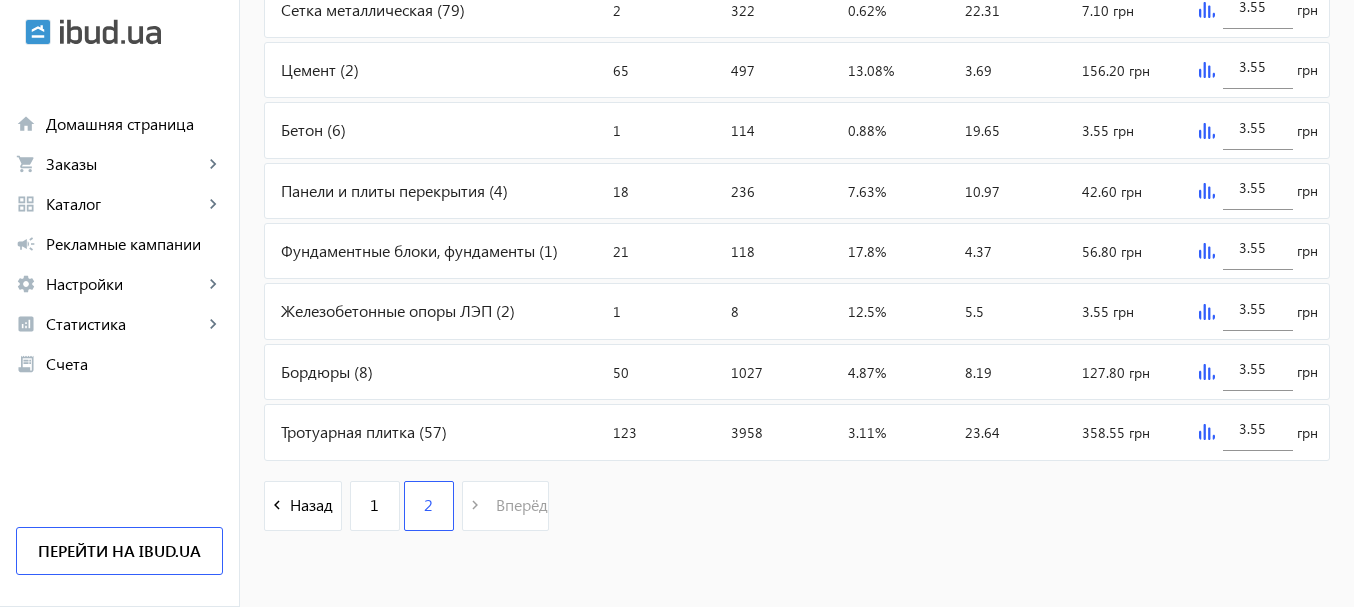 scroll, scrollTop: 0, scrollLeft: 0, axis: both 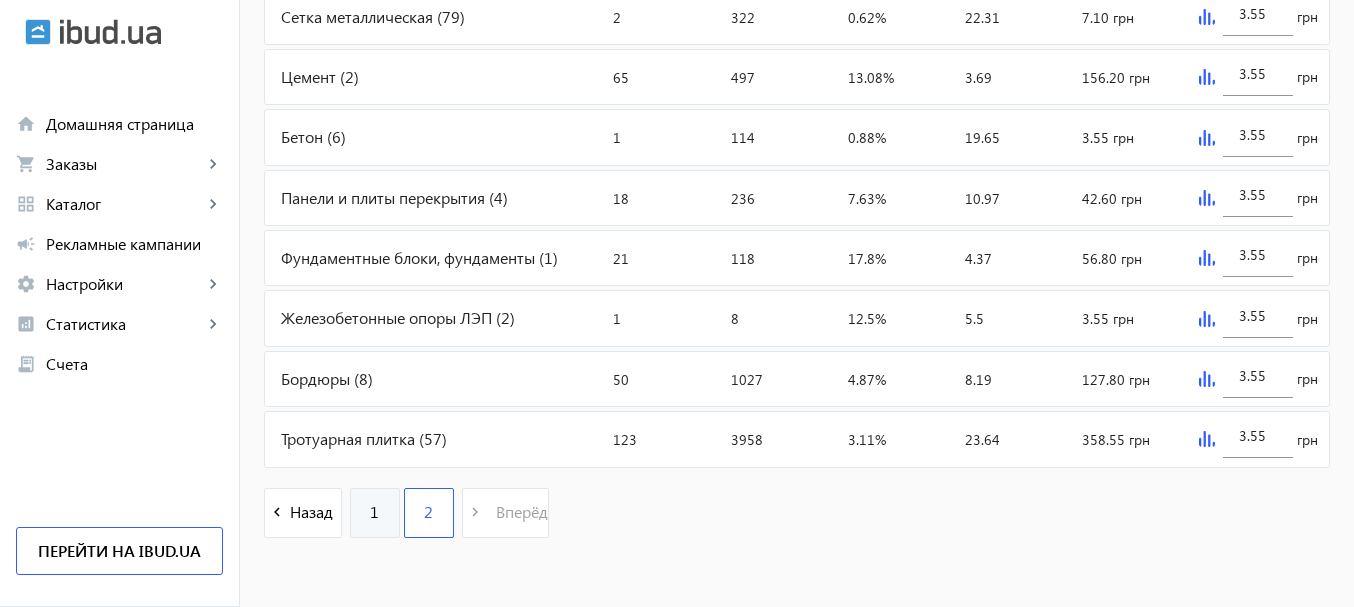 click on "1" 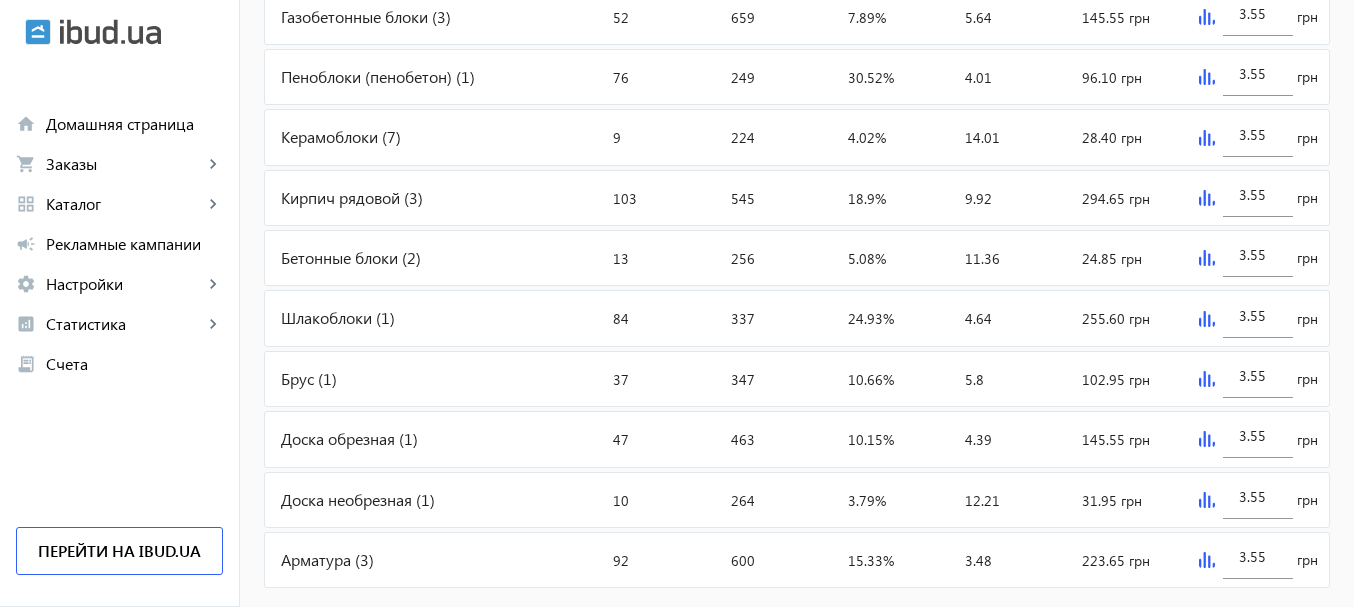 scroll, scrollTop: 0, scrollLeft: 0, axis: both 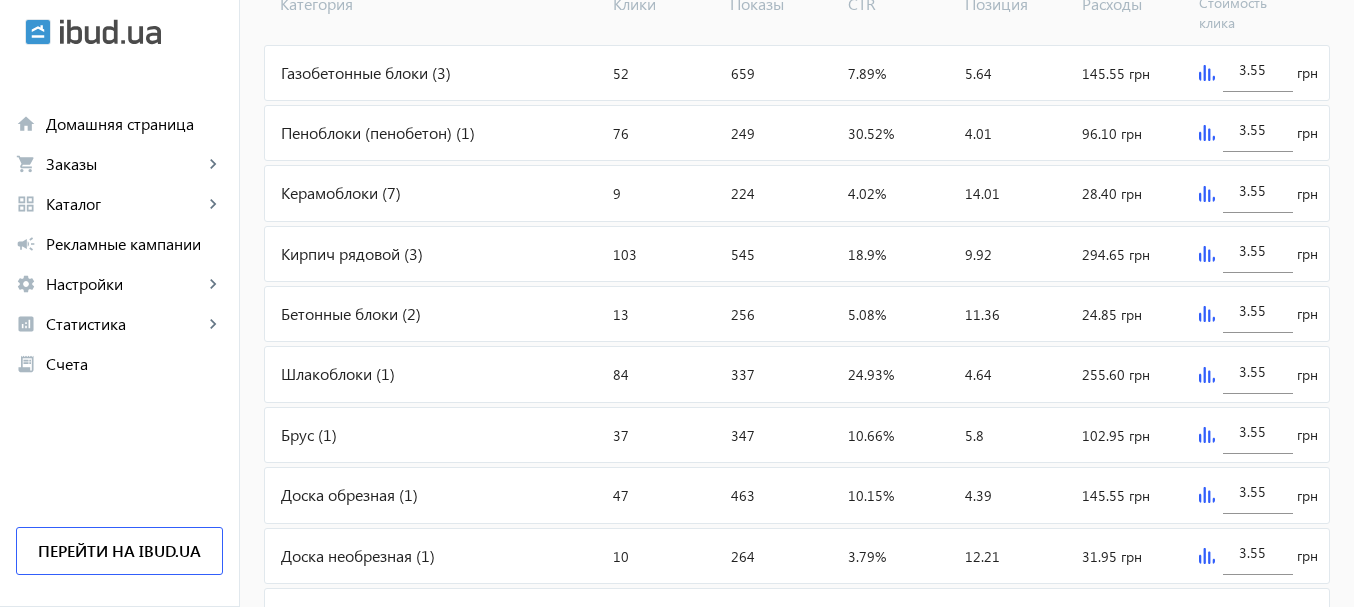 click on "Бетонные блоки (2)" 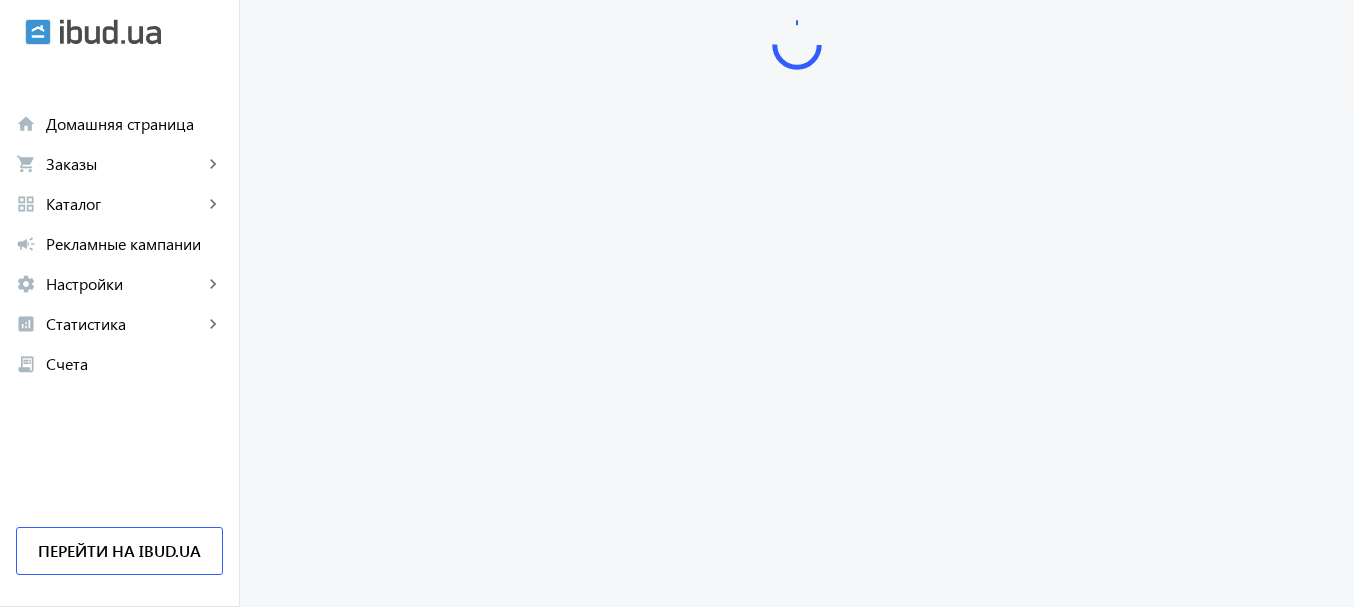 scroll, scrollTop: 0, scrollLeft: 0, axis: both 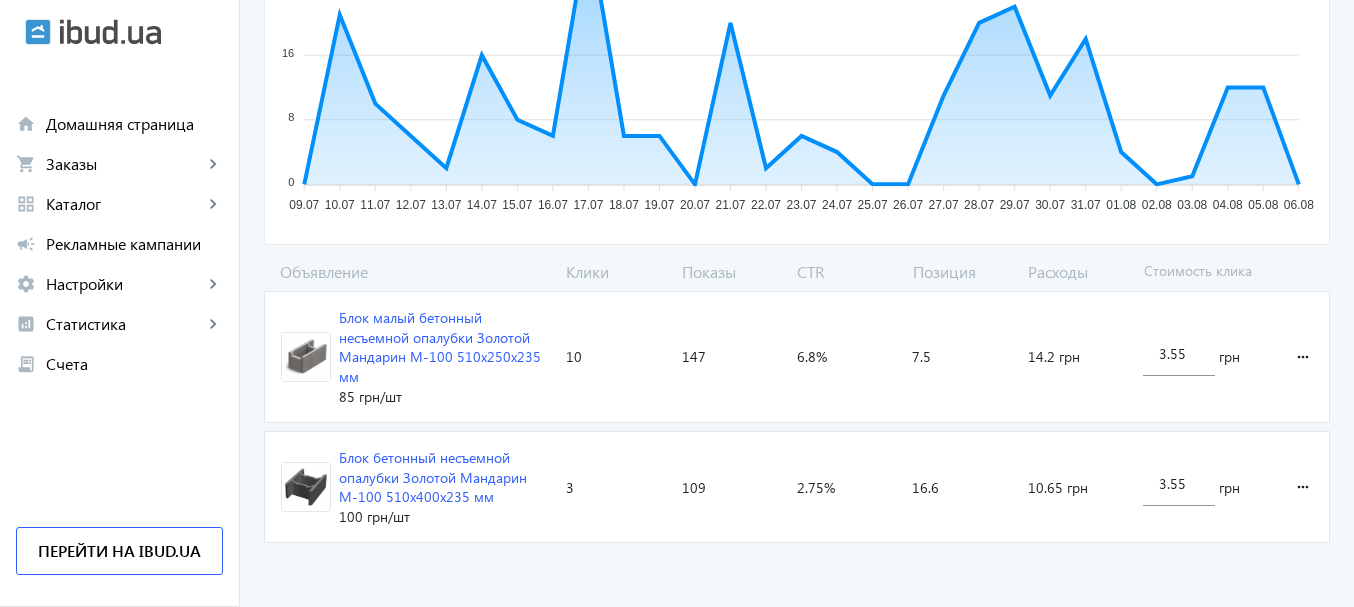 click on "Блок малый бетонный несъемной опалубки Золотой Мандарин М-100 510х250х235 мм" 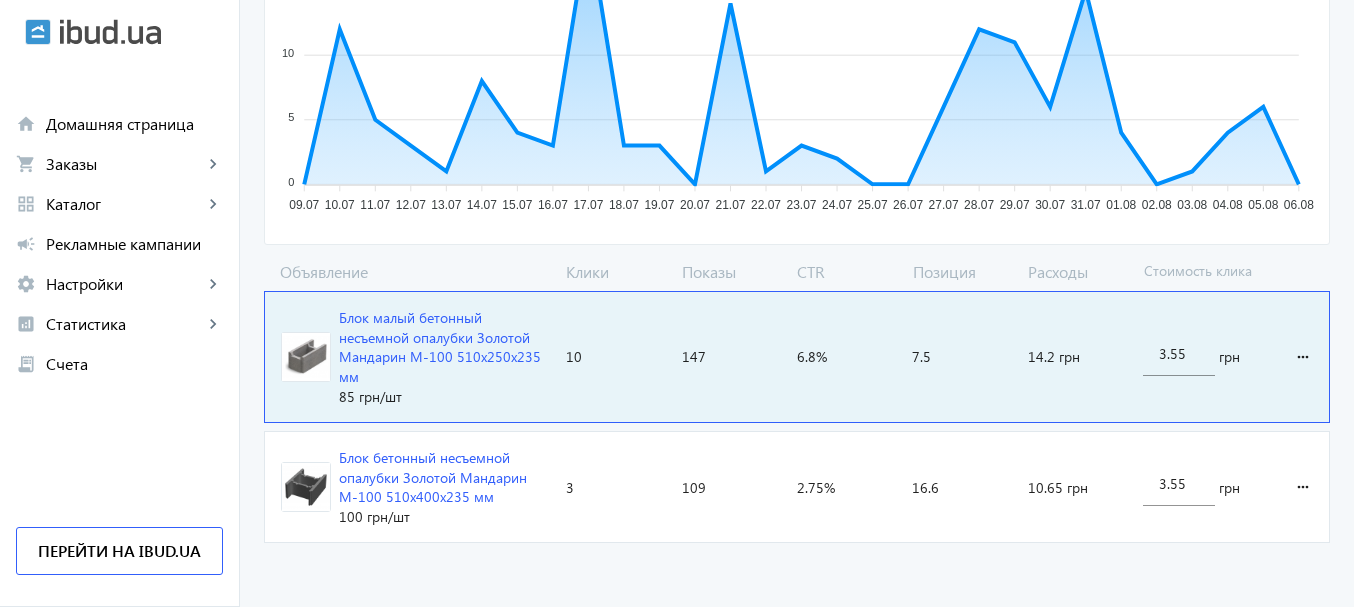 click on "arrow_back Каталоги рекламной кампании Бетонные блоки 10 Клики 147 Показы 6.8 % CTR 7.5 Позиция Показы 20 20 15 15 10 10 5 5 0 0 09.07 09.07 10.07 10.07 11.07 11.07 12.07 12.07 13.07 13.07 14.07 14.07 15.07 15.07 16.07 16.07 17.07 17.07 18.07 18.07 19.07 19.07 20.07 20.07 21.07 21.07 22.07 22.07 23.07 23.07 24.07 24.07 25.07 25.07 26.07 26.07 27.07 27.07 28.07 28.07 29.07 29.07 30.07 30.07 31.07 31.07 01.08 01.08 02.08 02.08 03.08 03.08 04.08 04.08 05.08 05.08 06.08 06.08 Объявление Клики Показы CTR Позиция Расходы Стоимость клика Блок малый бетонный несъемной опалубки Золотой Мандарин М-100 510х250х235 мм 85 грн /шт Клики:  10 Показы:  147 CTR:  6.8% Позиция:  7.5 Расходы:  14.2 грн 3.55 грн more_horiz 100 грн /шт Клики:  3 Показы:  109 CTR:  2.75% Позиция:  16.6 Расходы:  3.55" 